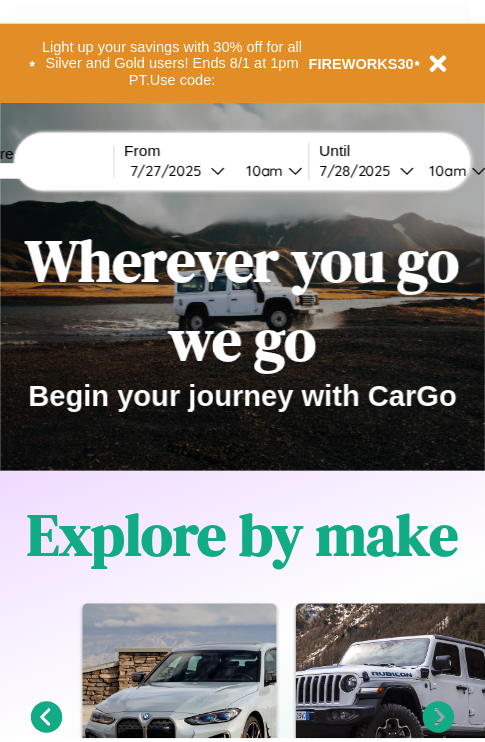 scroll, scrollTop: 0, scrollLeft: 0, axis: both 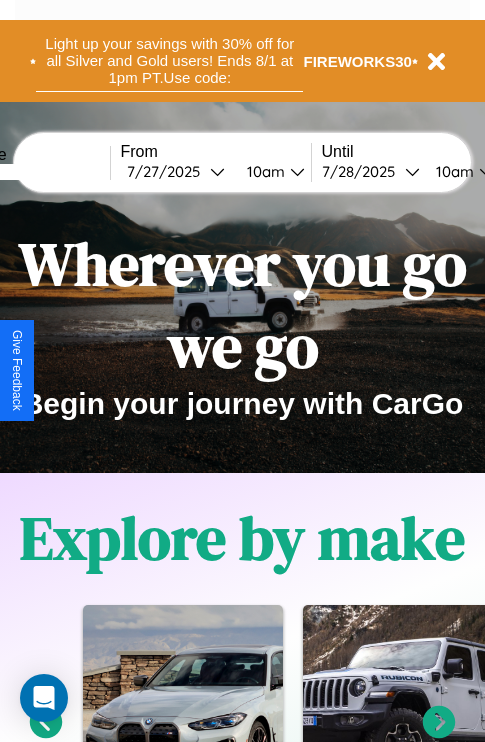 click on "Light up your savings with 30% off for all Silver and Gold users! Ends 8/1 at 1pm PT.  Use code:" at bounding box center [169, 61] 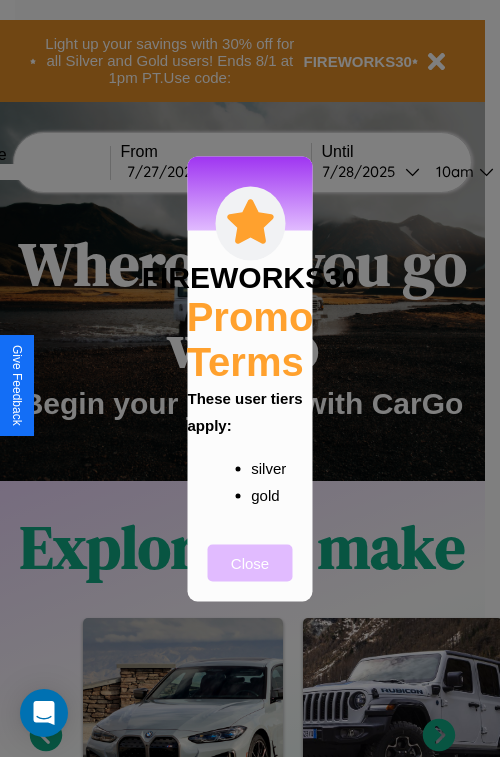 click on "Close" at bounding box center (250, 562) 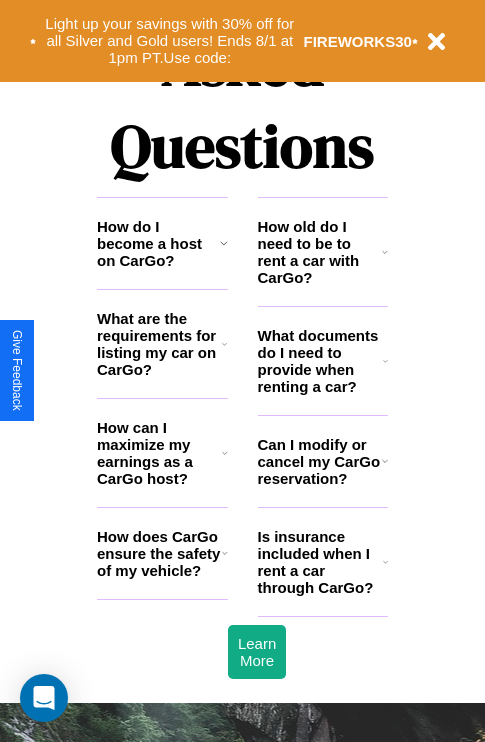 scroll, scrollTop: 2423, scrollLeft: 0, axis: vertical 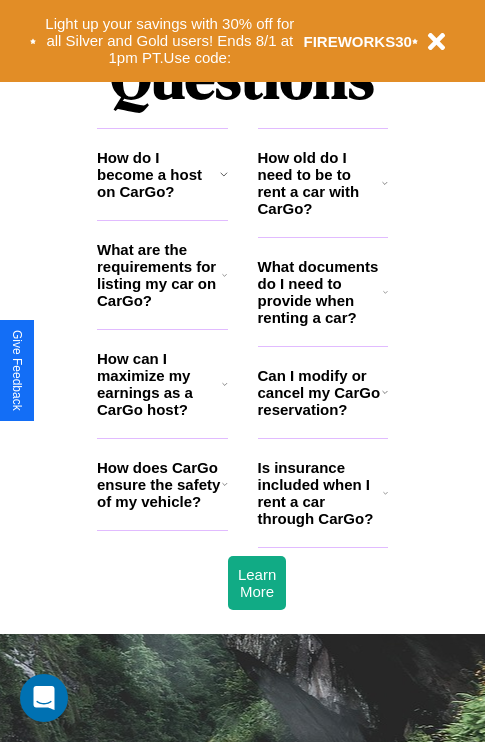 click on "How can I maximize my earnings as a CarGo host?" at bounding box center (159, 384) 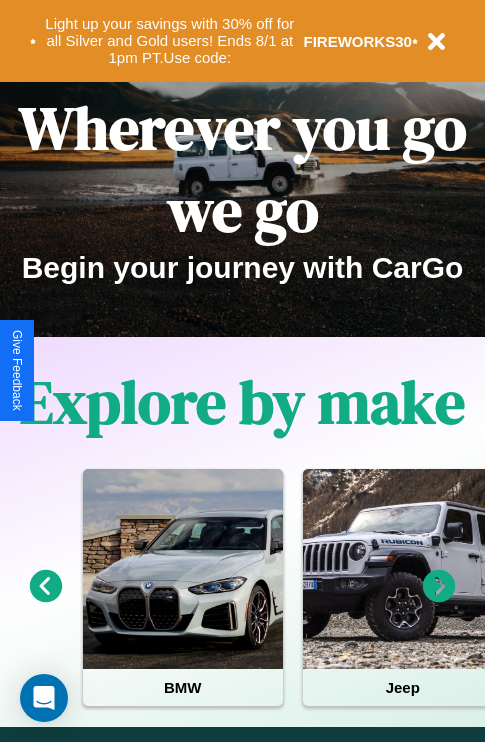 scroll, scrollTop: 0, scrollLeft: 0, axis: both 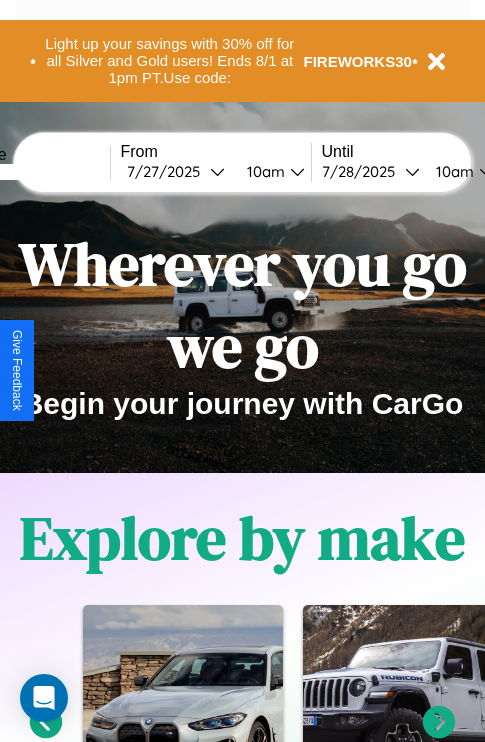 click at bounding box center (35, 172) 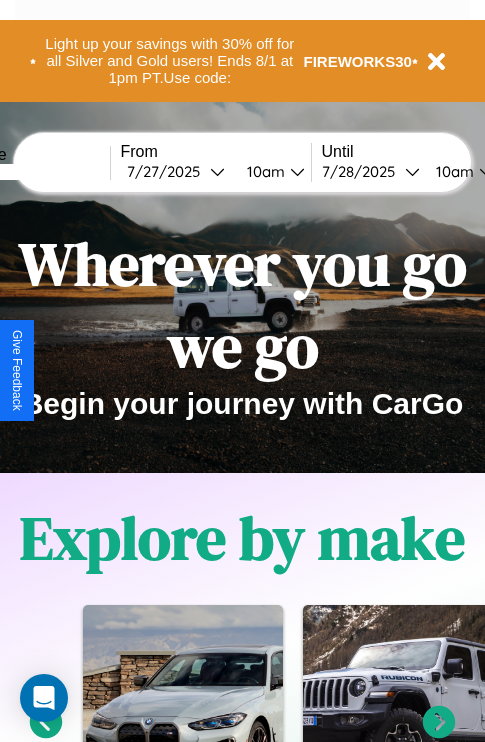 type on "******" 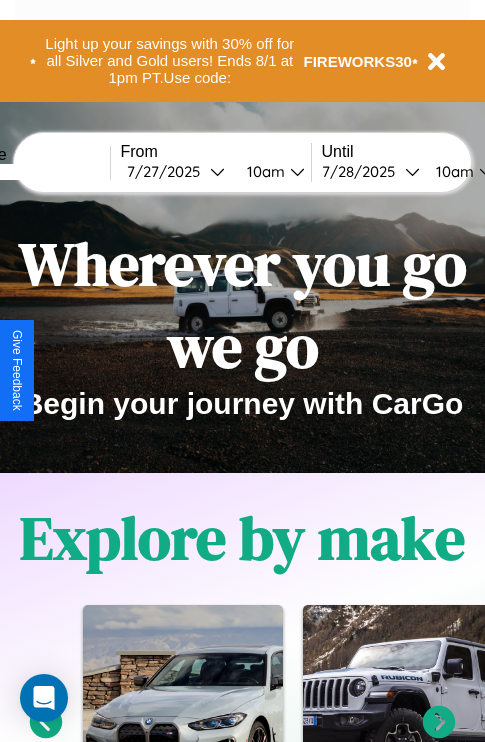 click on "7 / 27 / 2025" at bounding box center (168, 171) 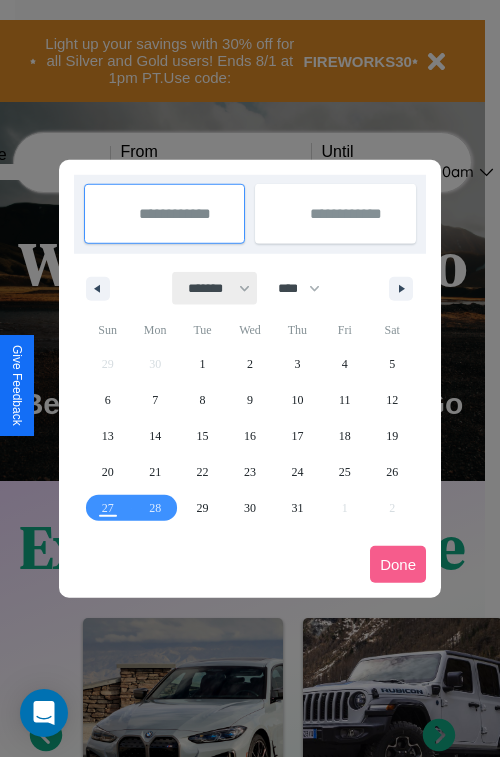 click on "******* ******** ***** ***** *** **** **** ****** ********* ******* ******** ********" at bounding box center [215, 288] 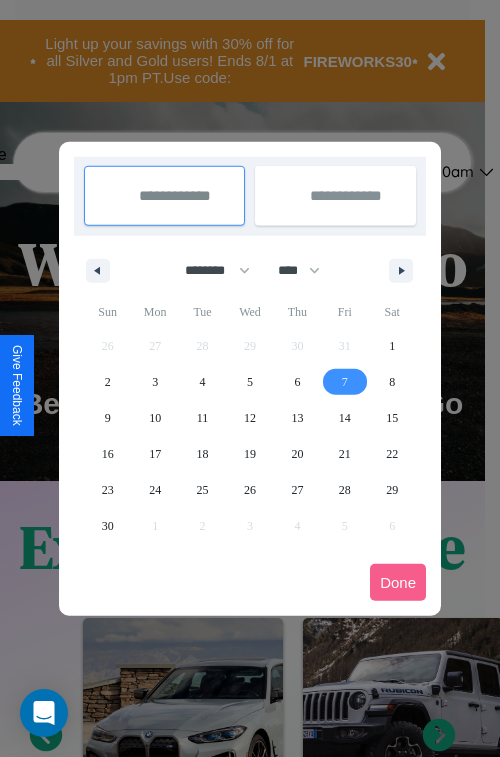 click on "7" at bounding box center [345, 382] 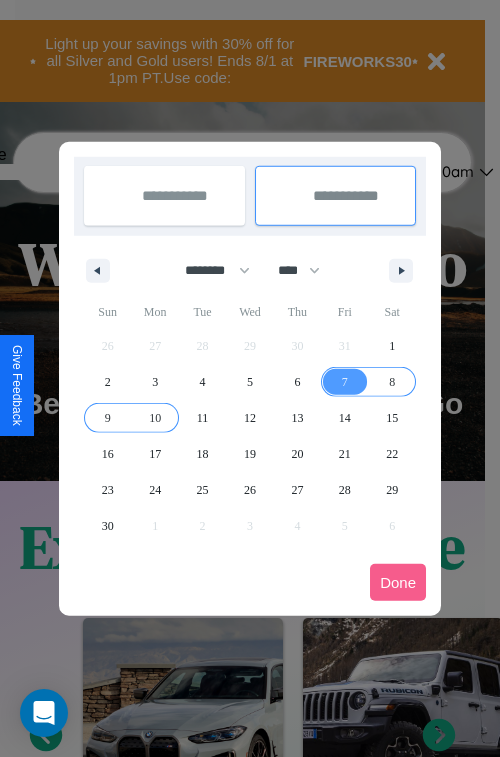 click on "10" at bounding box center [155, 418] 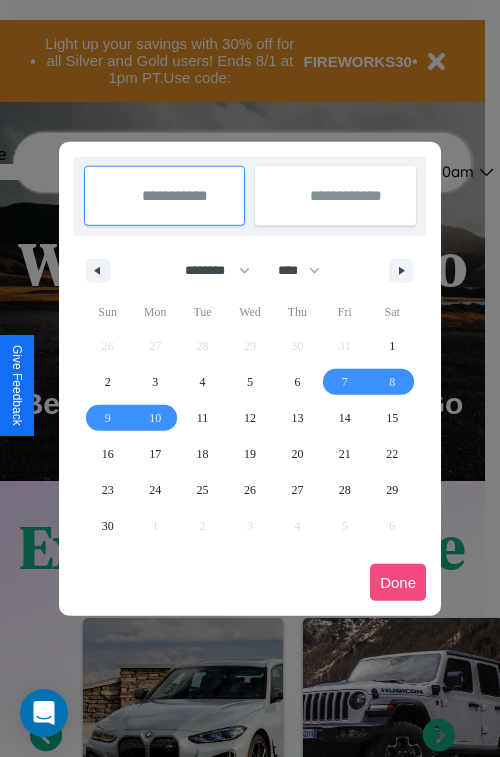 click on "Done" at bounding box center (398, 582) 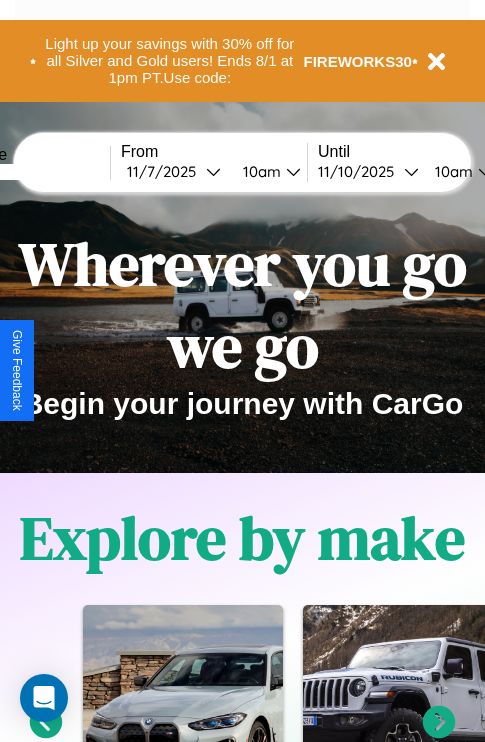 scroll, scrollTop: 0, scrollLeft: 74, axis: horizontal 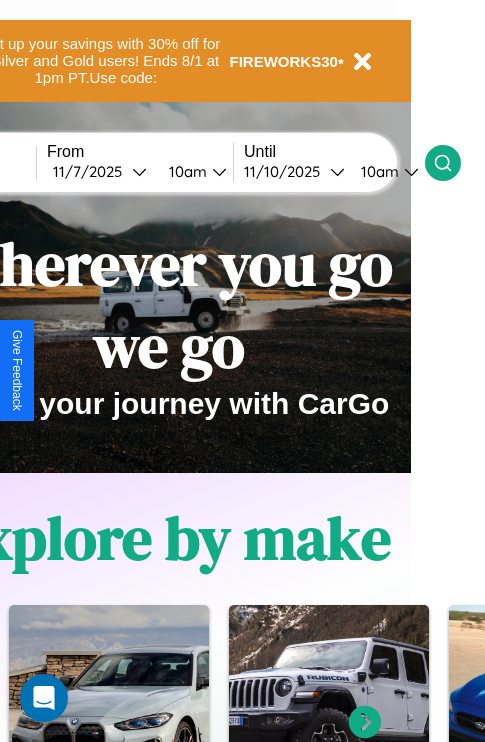 click 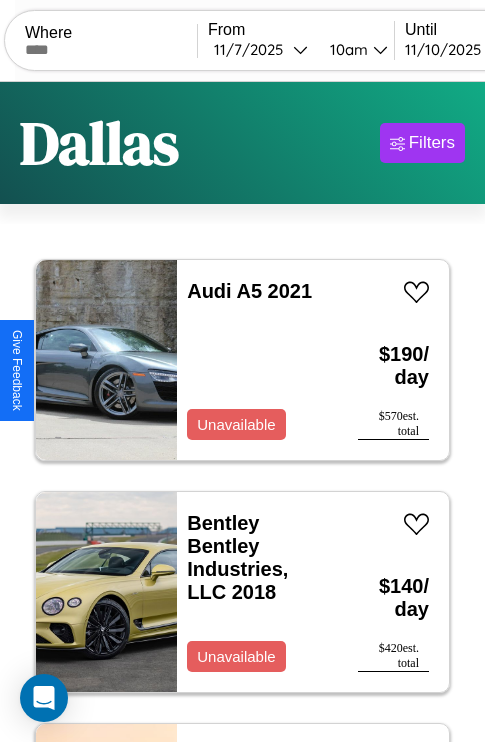 scroll, scrollTop: 66, scrollLeft: 0, axis: vertical 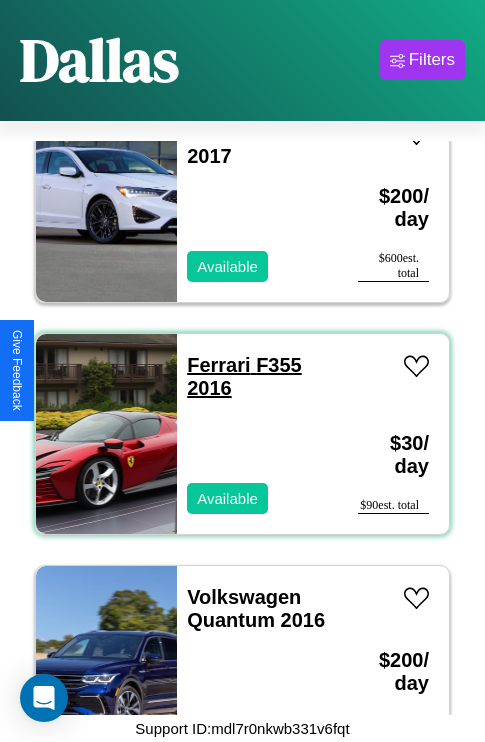 click on "Ferrari   F355   2016" at bounding box center [244, 376] 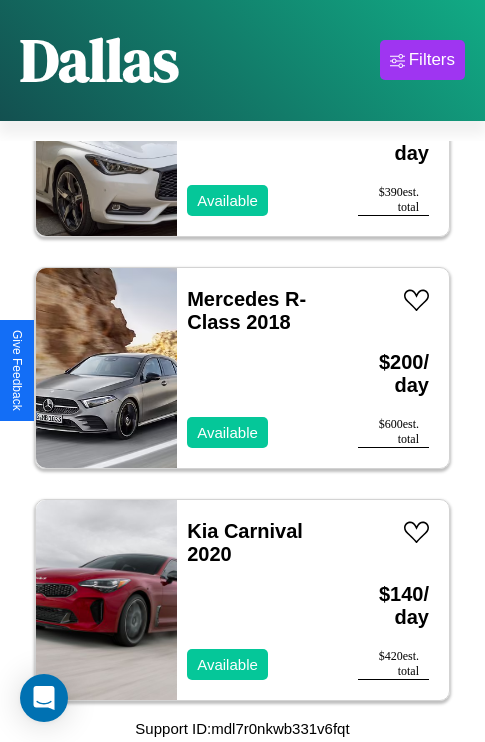 scroll, scrollTop: 2934, scrollLeft: 0, axis: vertical 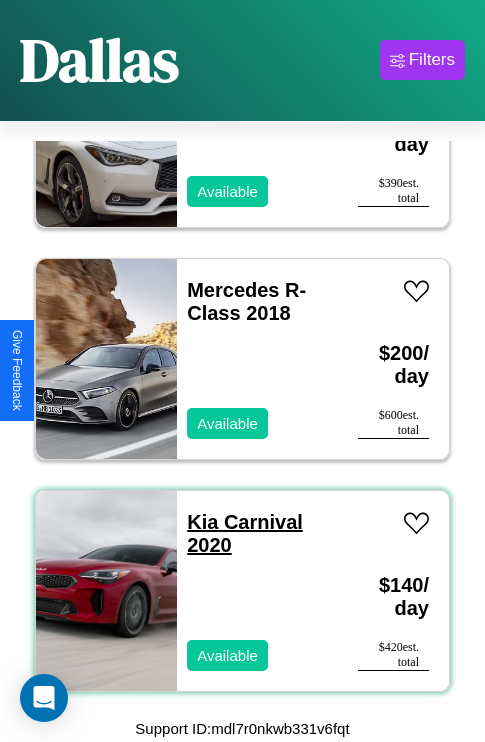 click on "Kia   Carnival   2020" at bounding box center (245, 533) 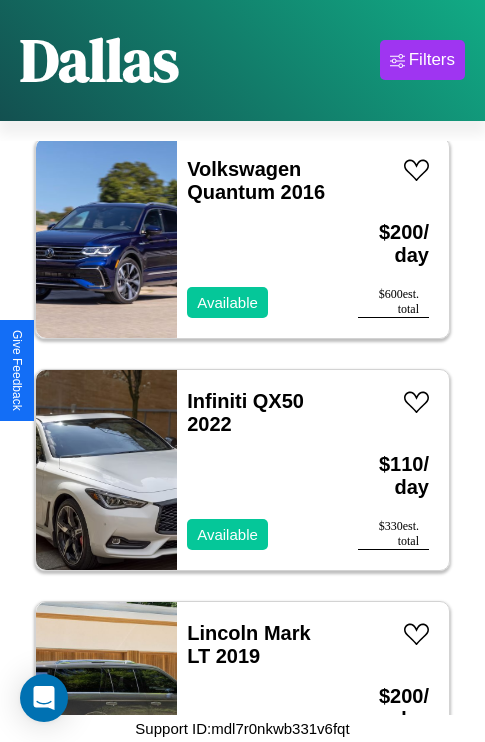 scroll, scrollTop: 307, scrollLeft: 0, axis: vertical 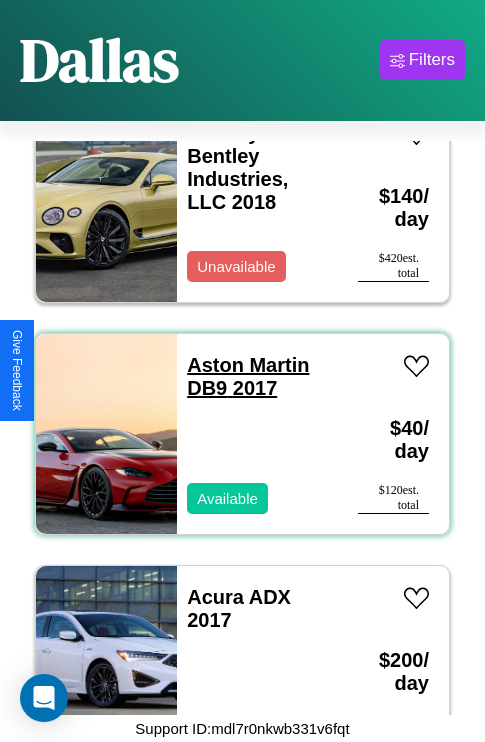 click on "Aston Martin   DB9   2017" at bounding box center [248, 376] 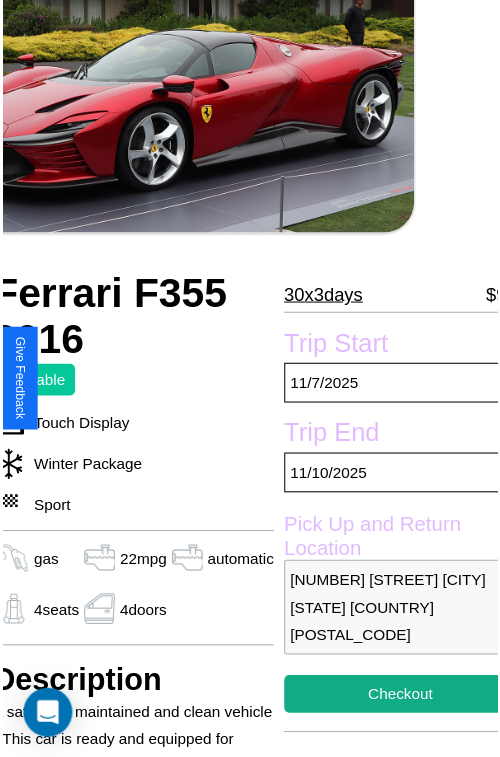 scroll, scrollTop: 180, scrollLeft: 84, axis: both 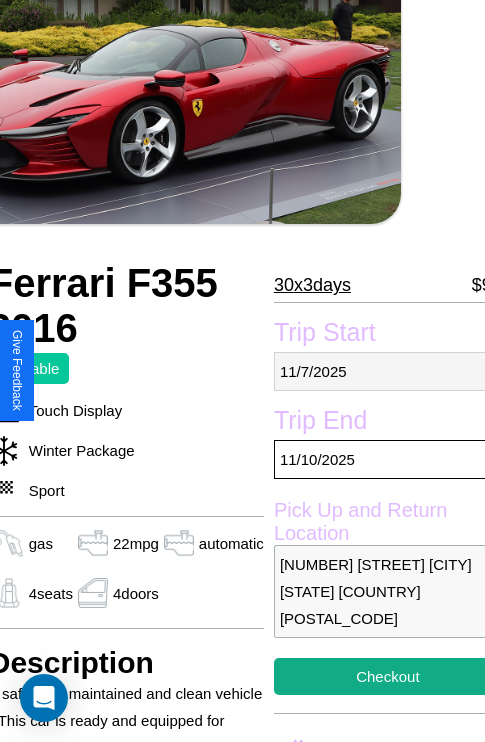 click on "11 / 7 / 2025" at bounding box center (388, 371) 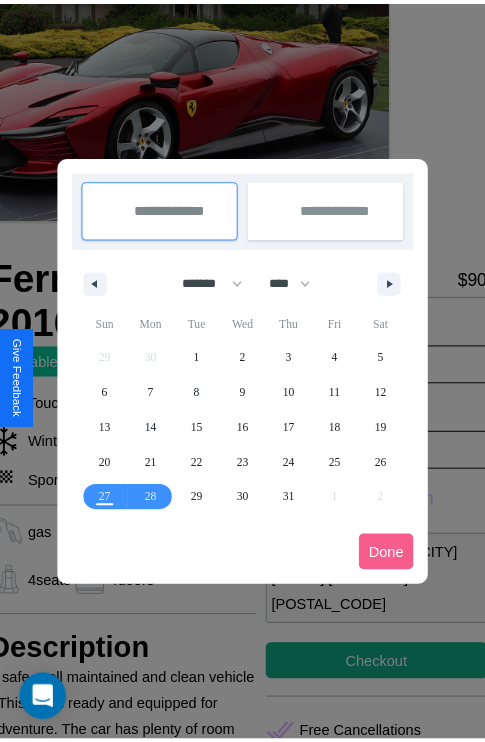 scroll, scrollTop: 0, scrollLeft: 84, axis: horizontal 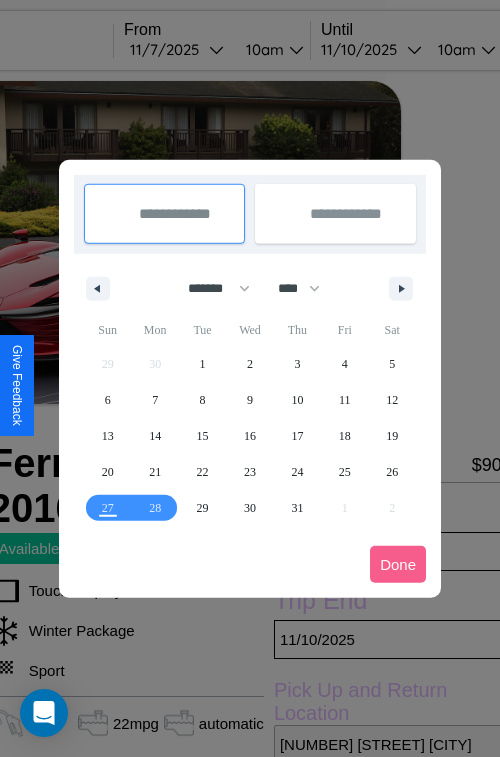 click at bounding box center (250, 378) 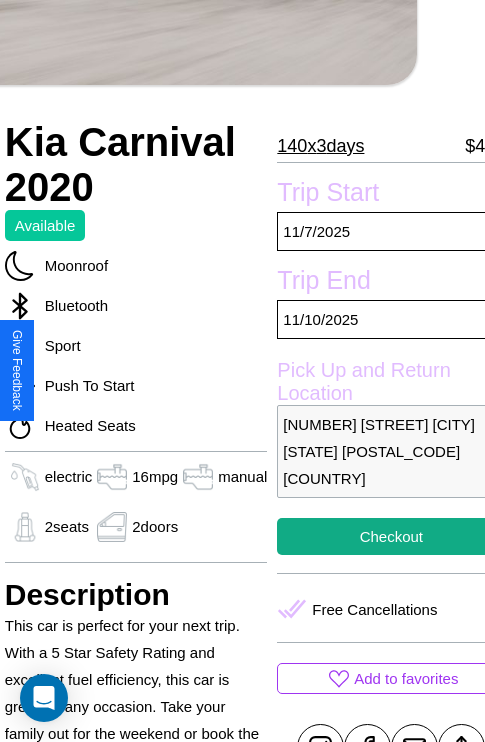 scroll, scrollTop: 427, scrollLeft: 80, axis: both 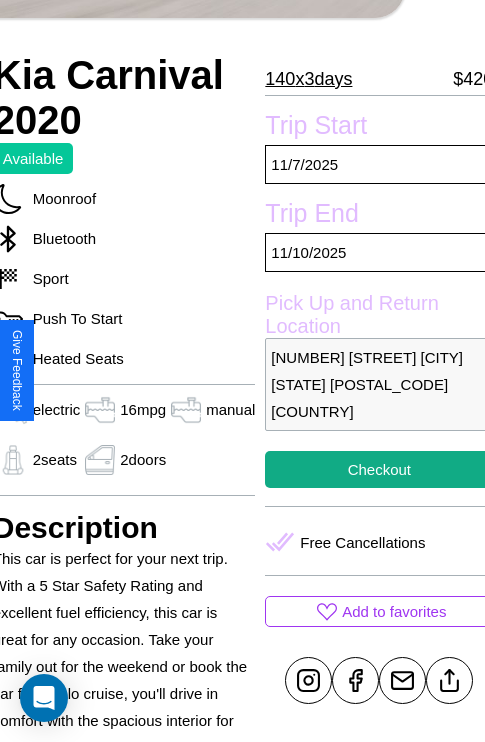 click on "3401 Washington Street  Dallas Texas 97082 United States" at bounding box center [379, 384] 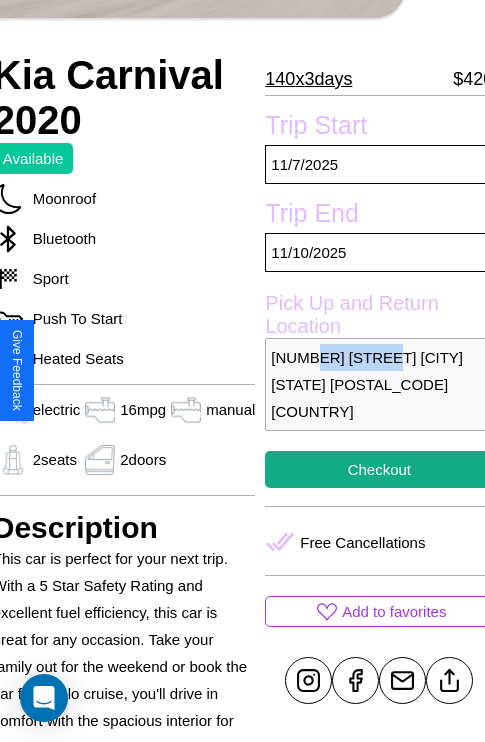 click on "3401 Washington Street  Dallas Texas 97082 United States" at bounding box center [379, 384] 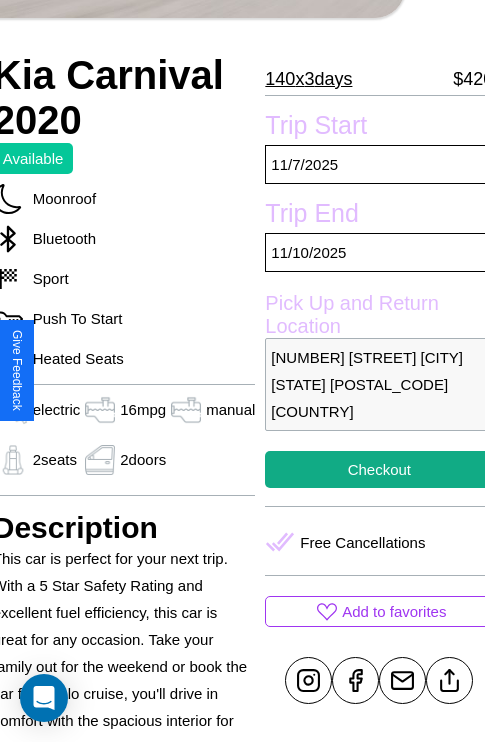click on "3401 Washington Street  Dallas Texas 97082 United States" at bounding box center (379, 384) 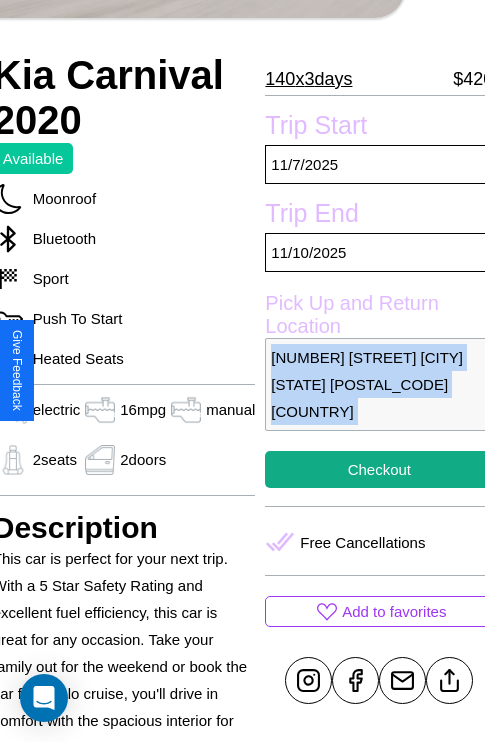 click on "3401 Washington Street  Dallas Texas 97082 United States" at bounding box center [379, 384] 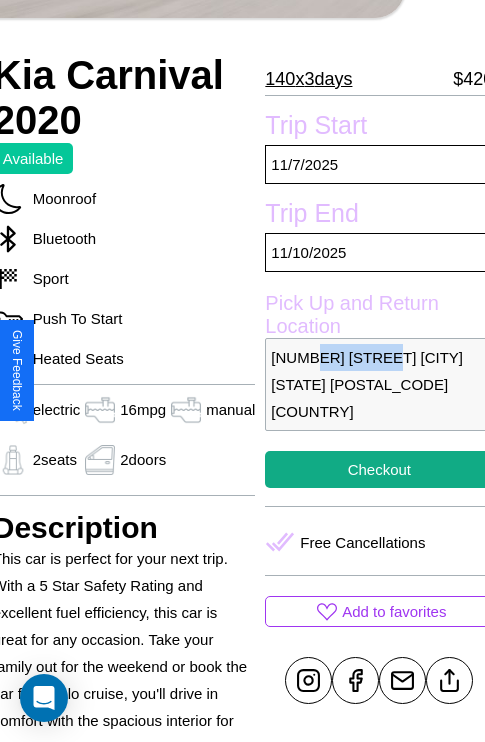 click on "3401 Washington Street  Dallas Texas 97082 United States" at bounding box center (379, 384) 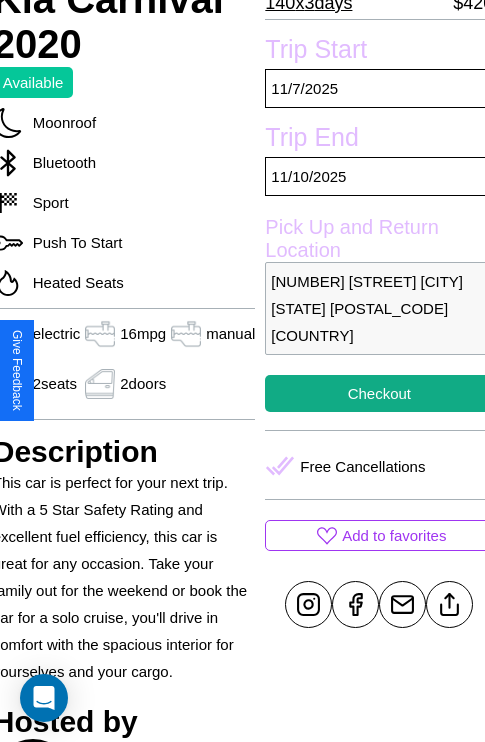 scroll, scrollTop: 499, scrollLeft: 80, axis: both 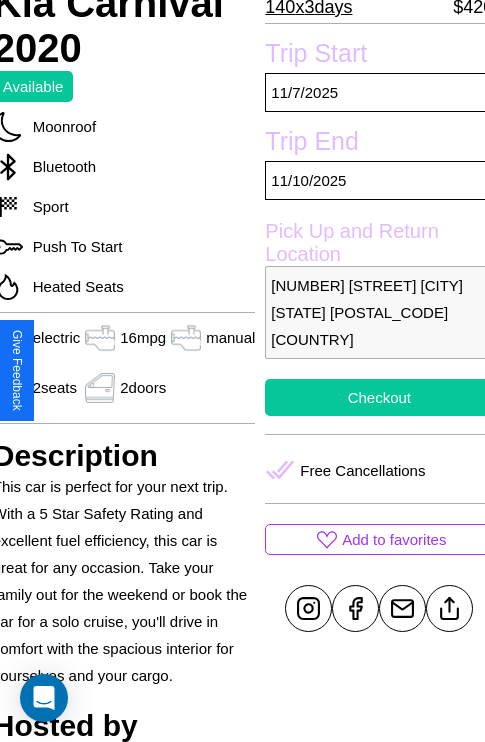 click on "Checkout" at bounding box center [379, 397] 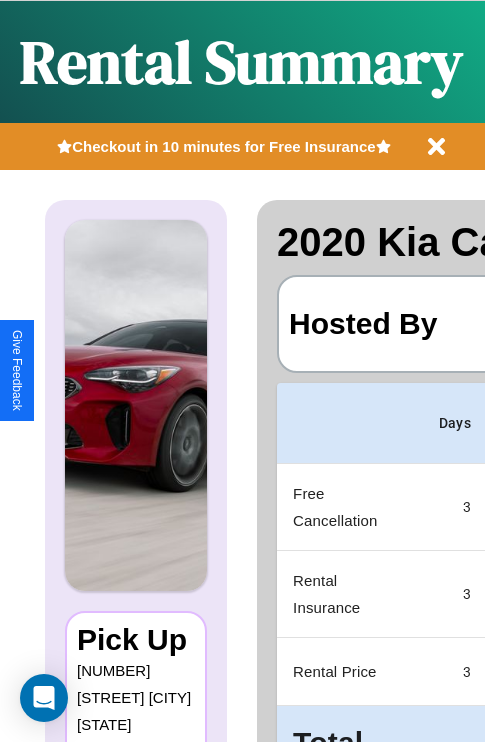 scroll, scrollTop: 0, scrollLeft: 387, axis: horizontal 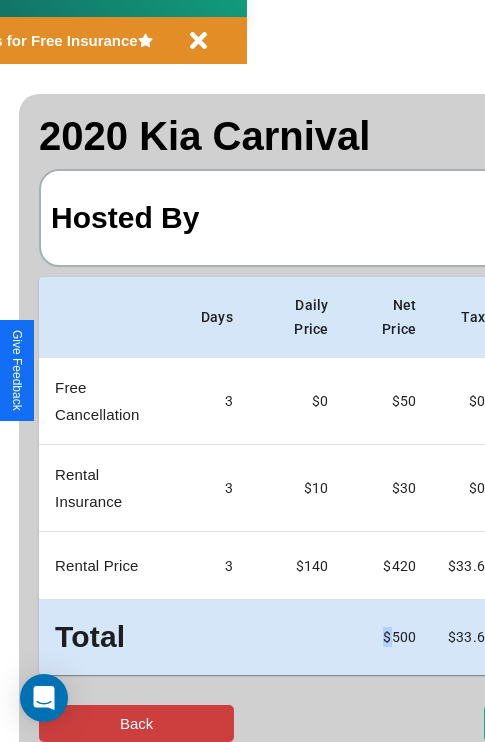 click on "Back" at bounding box center [136, 723] 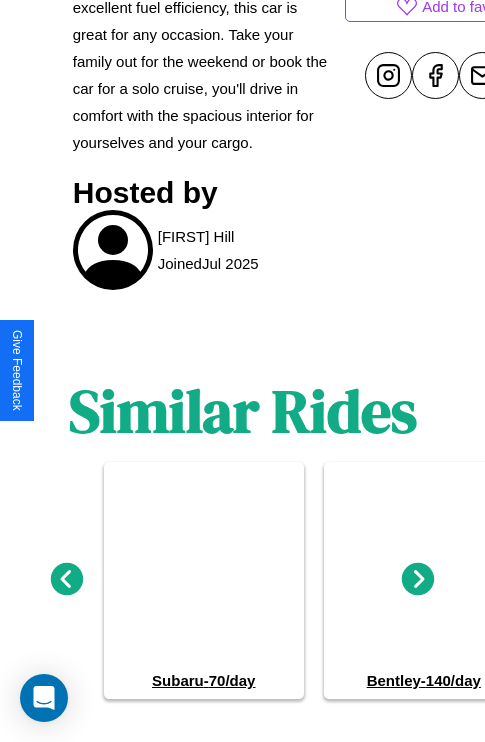 scroll, scrollTop: 1056, scrollLeft: 0, axis: vertical 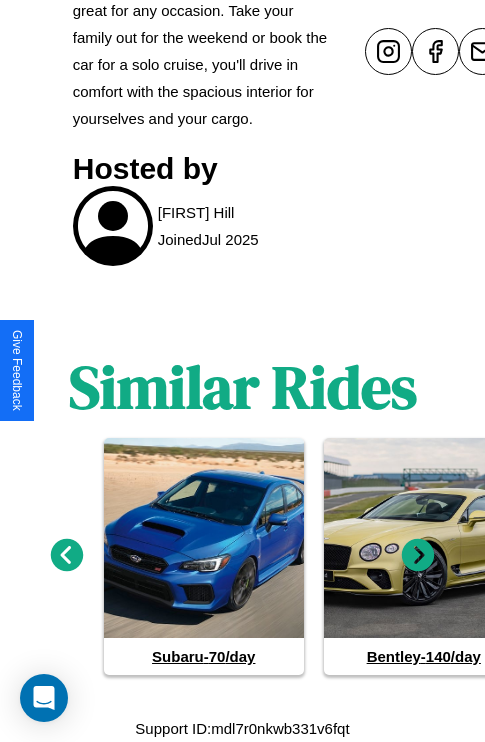 click 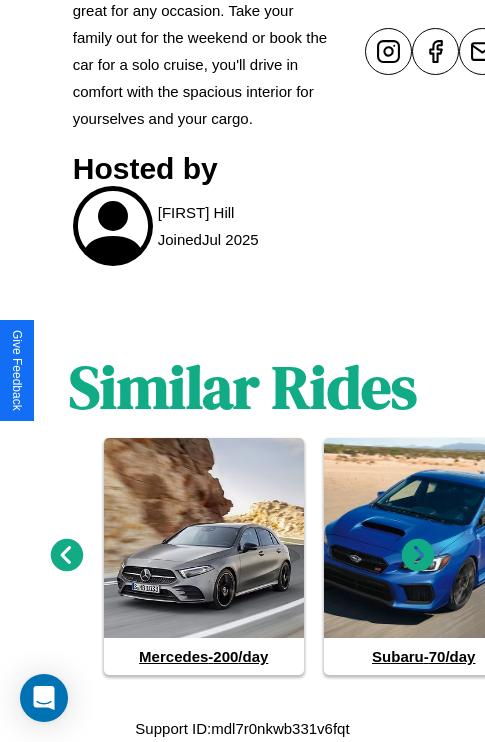 click 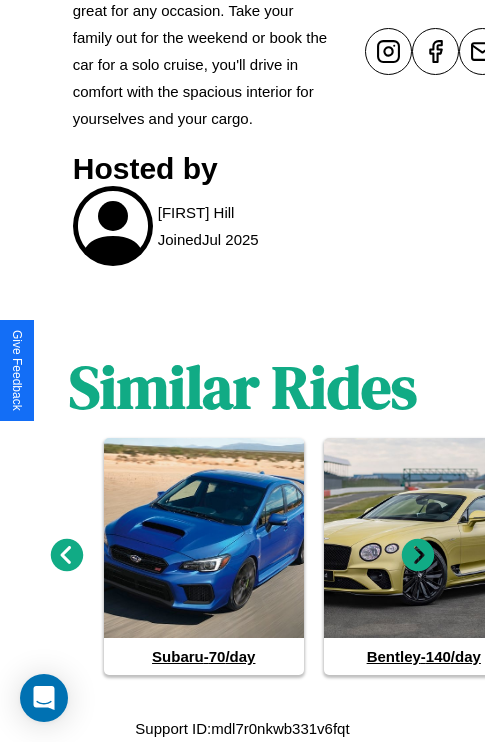 click 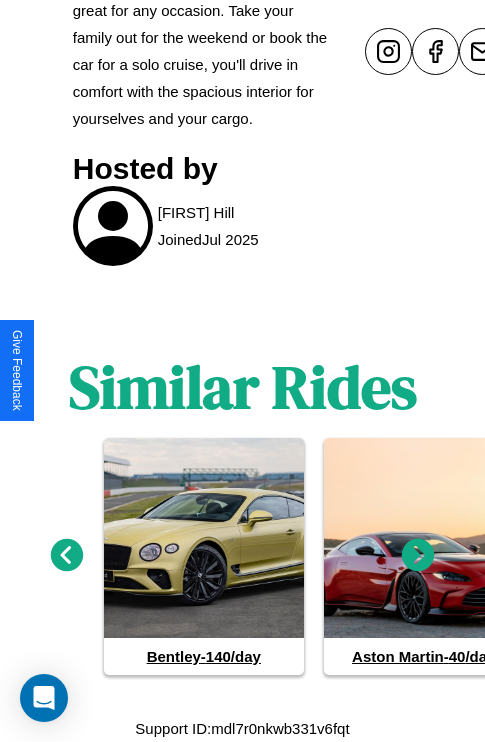 click 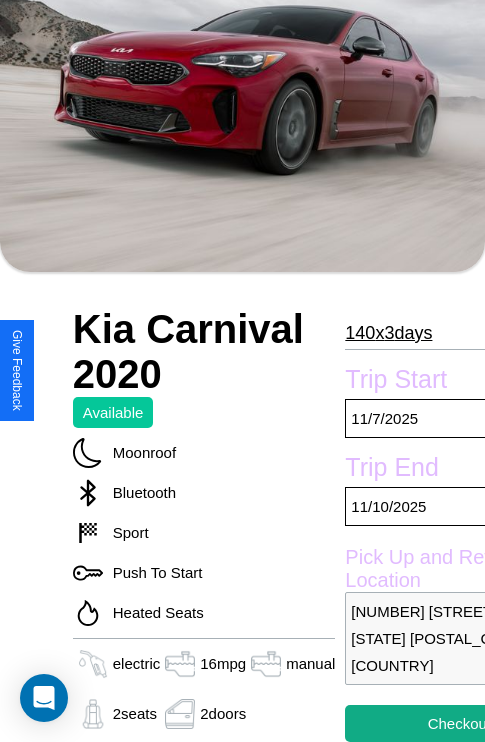 scroll, scrollTop: 135, scrollLeft: 0, axis: vertical 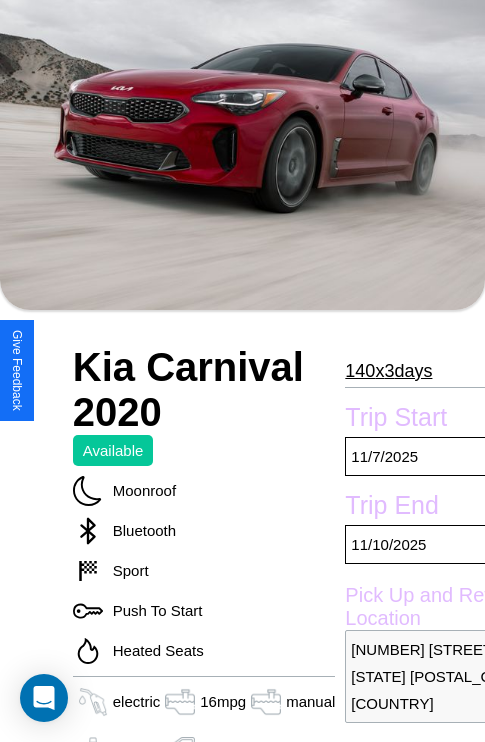 click on "140  x  3  days" at bounding box center [388, 371] 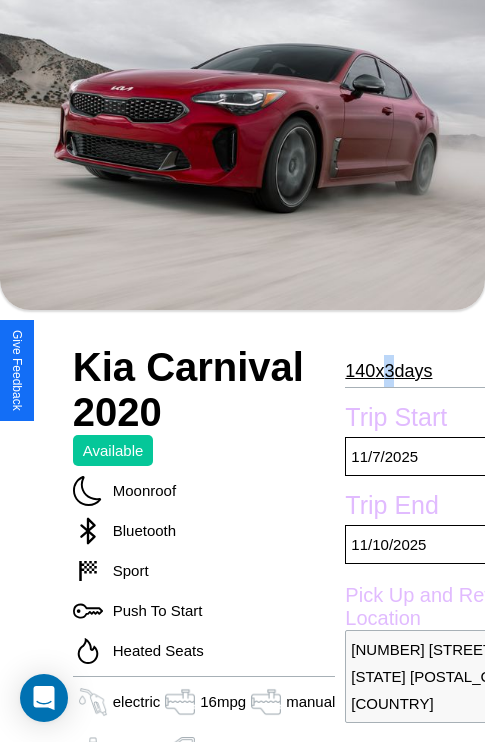 click on "140  x  3  days" at bounding box center (388, 371) 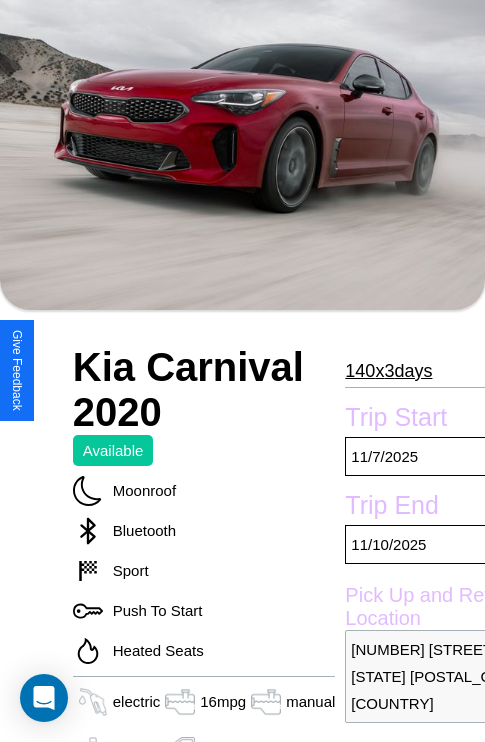 click on "140  x  3  days" at bounding box center [388, 371] 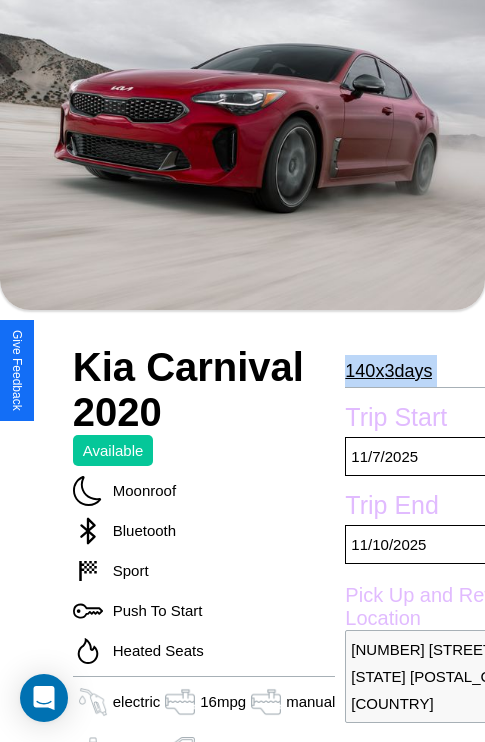 click on "140  x  3  days" at bounding box center (388, 371) 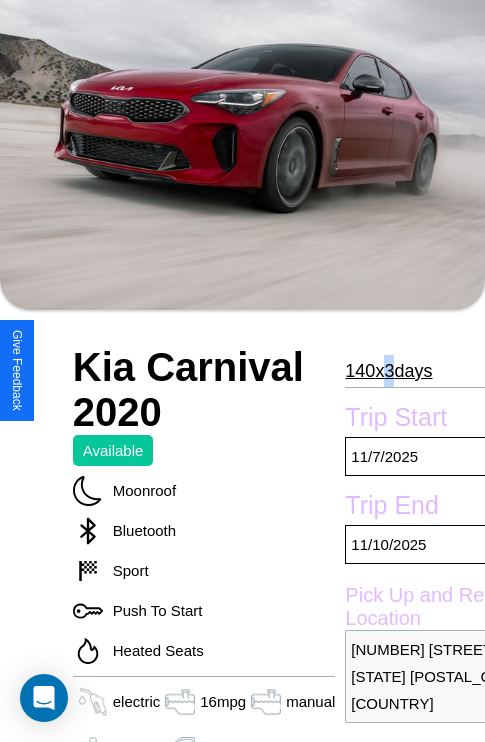 click on "140  x  3  days" at bounding box center [388, 371] 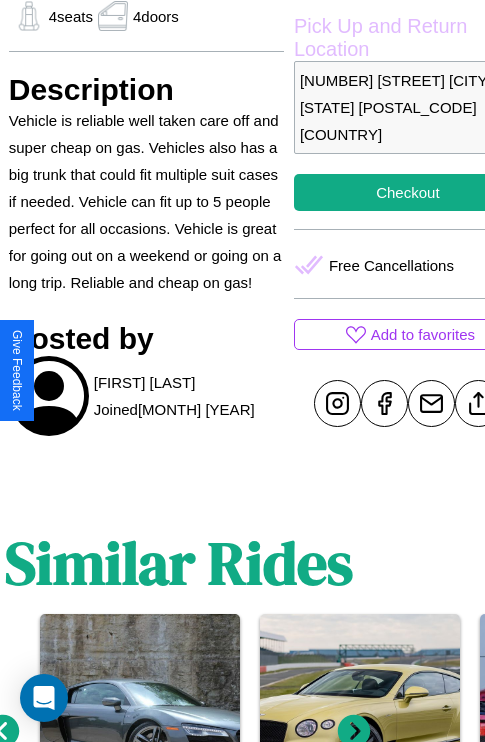 scroll, scrollTop: 710, scrollLeft: 64, axis: both 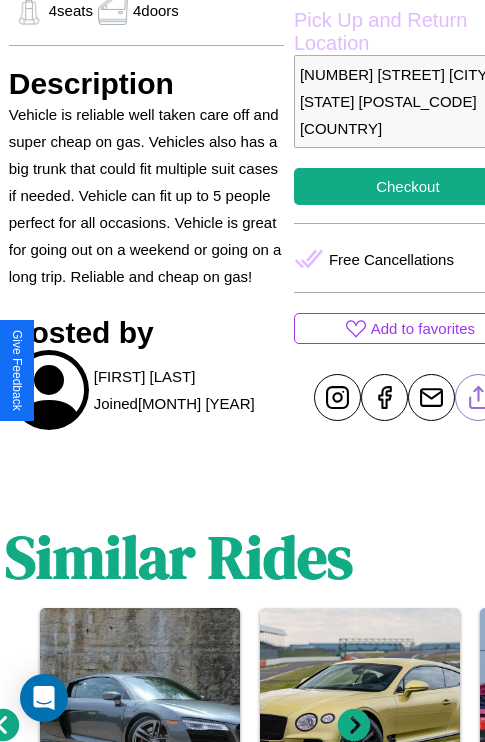 click 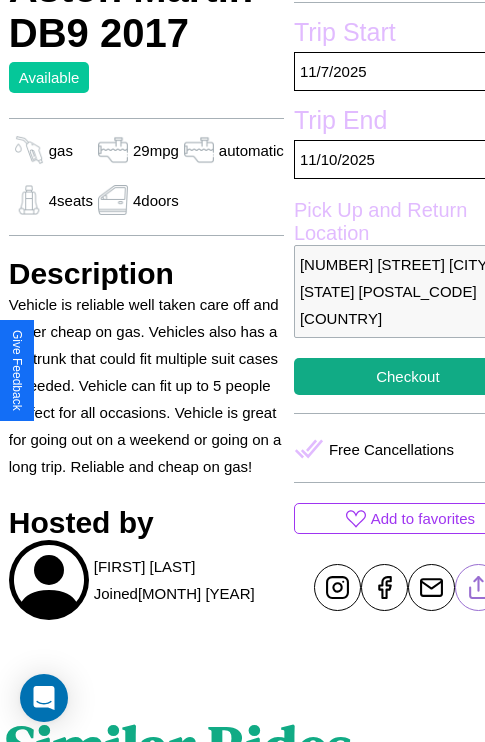 scroll, scrollTop: 519, scrollLeft: 64, axis: both 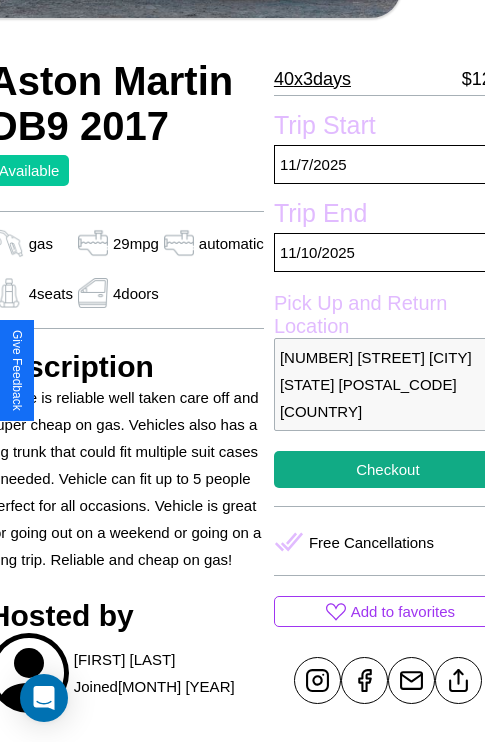 click on "[NUMBER] [STREET]  [CITY] [STATE] [POSTAL_CODE] [COUNTRY]" at bounding box center (388, 384) 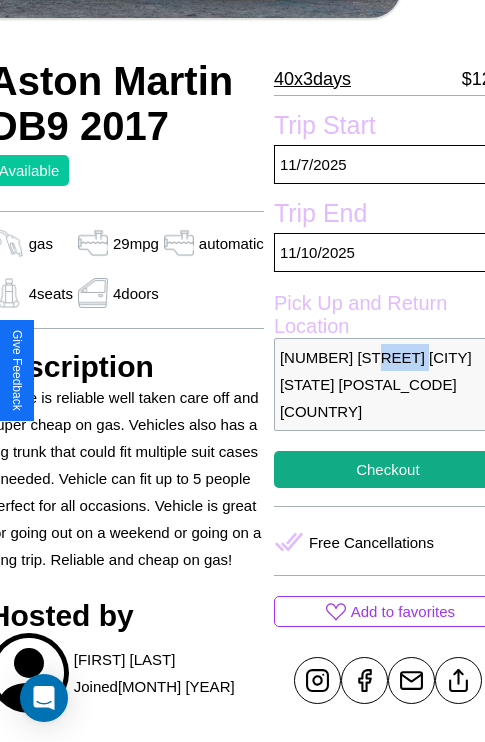 click on "[NUMBER] [STREET]  [CITY] [STATE] [POSTAL_CODE] [COUNTRY]" at bounding box center [388, 384] 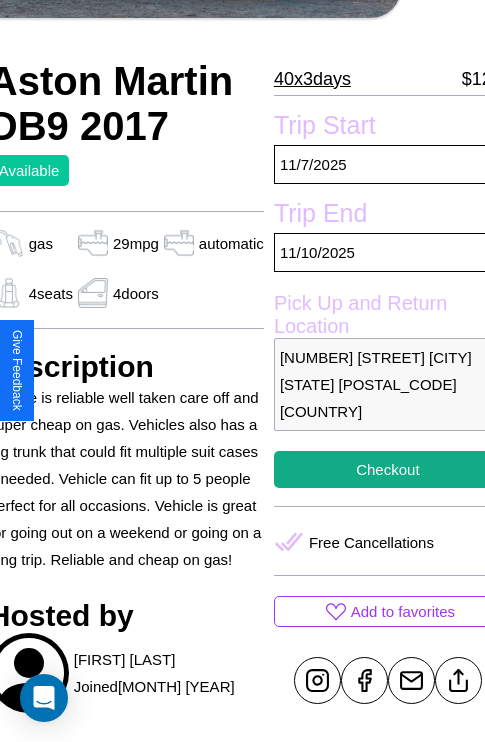 click on "[NUMBER] [STREET]  [CITY] [STATE] [POSTAL_CODE] [COUNTRY]" at bounding box center [388, 384] 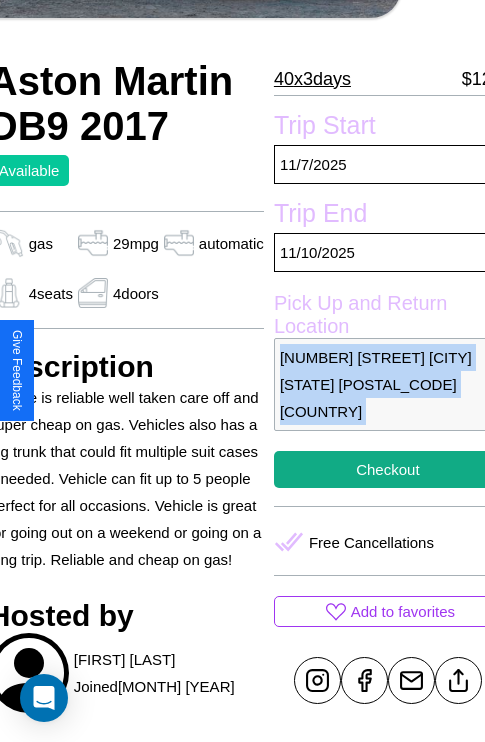 click on "[NUMBER] [STREET]  [CITY] [STATE] [POSTAL_CODE] [COUNTRY]" at bounding box center [388, 384] 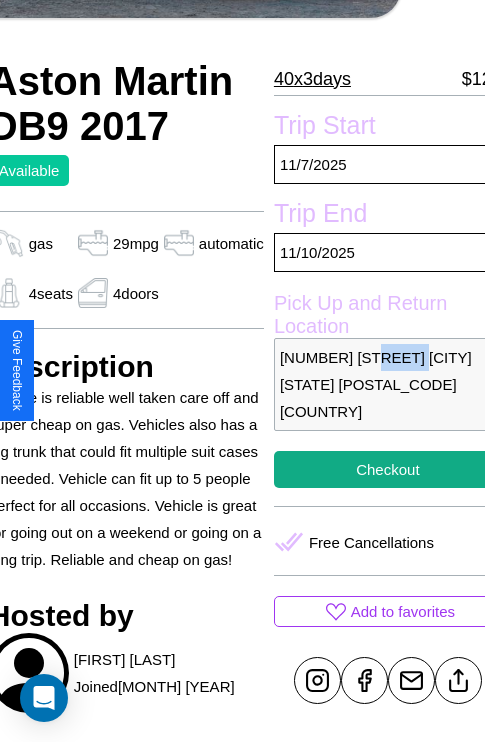 click on "[NUMBER] [STREET]  [CITY] [STATE] [POSTAL_CODE] [COUNTRY]" at bounding box center (388, 384) 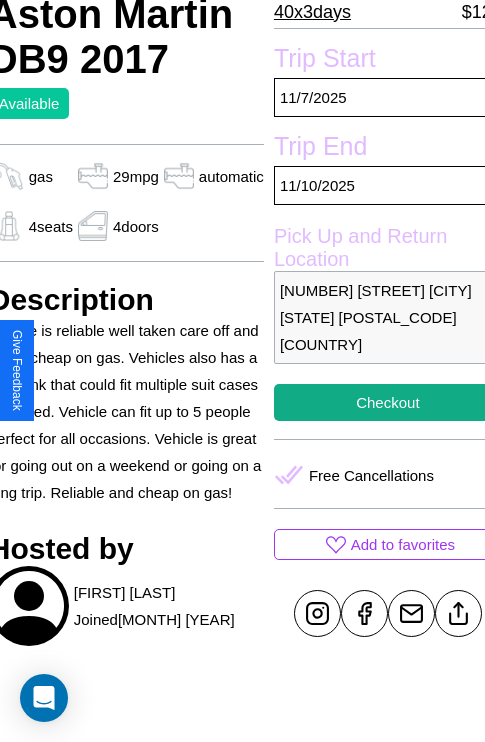 scroll, scrollTop: 499, scrollLeft: 84, axis: both 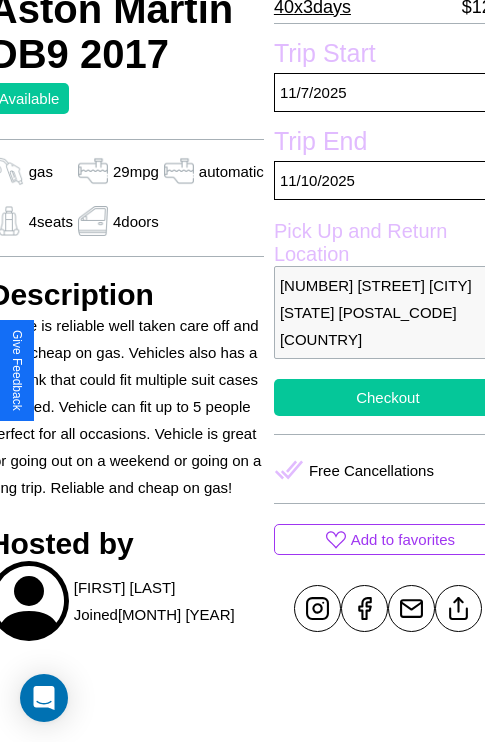 click on "Checkout" at bounding box center [388, 397] 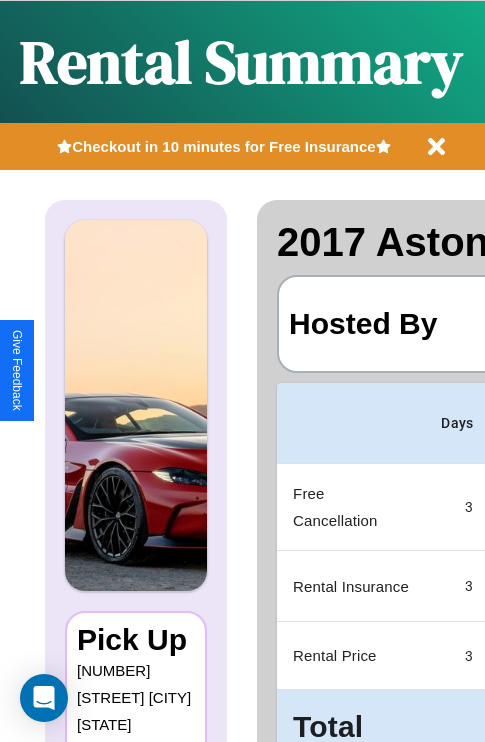 scroll, scrollTop: 0, scrollLeft: 382, axis: horizontal 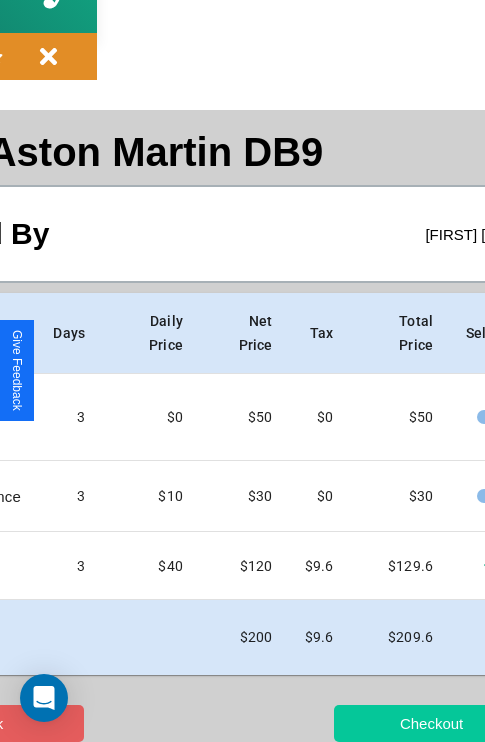 click on "Checkout" at bounding box center (431, 723) 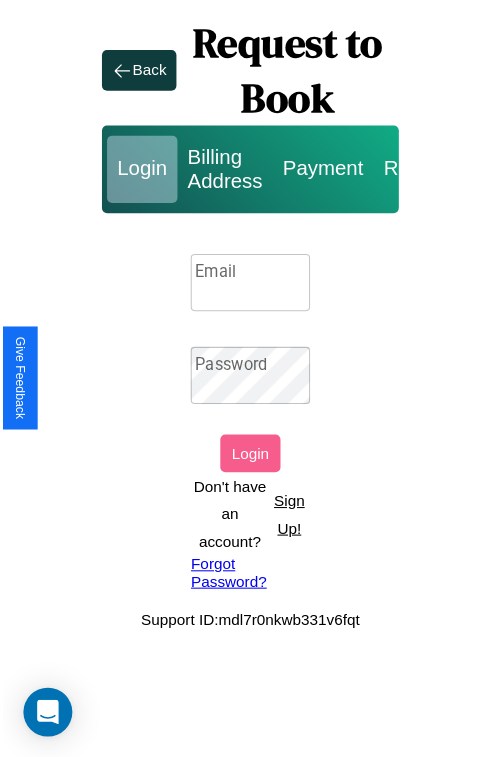 scroll, scrollTop: 0, scrollLeft: 0, axis: both 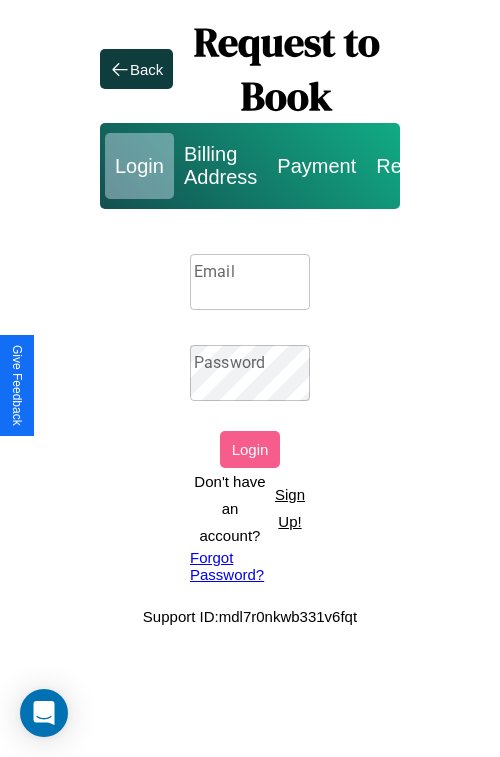 click on "Sign Up!" at bounding box center [290, 508] 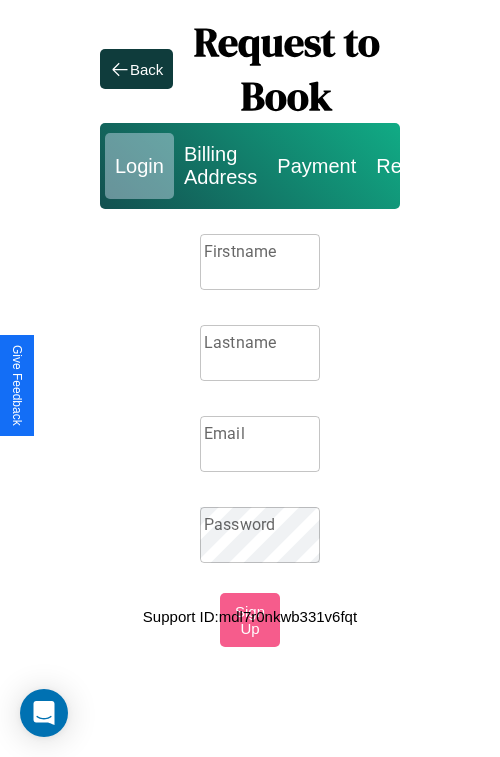 click on "Firstname" at bounding box center [260, 262] 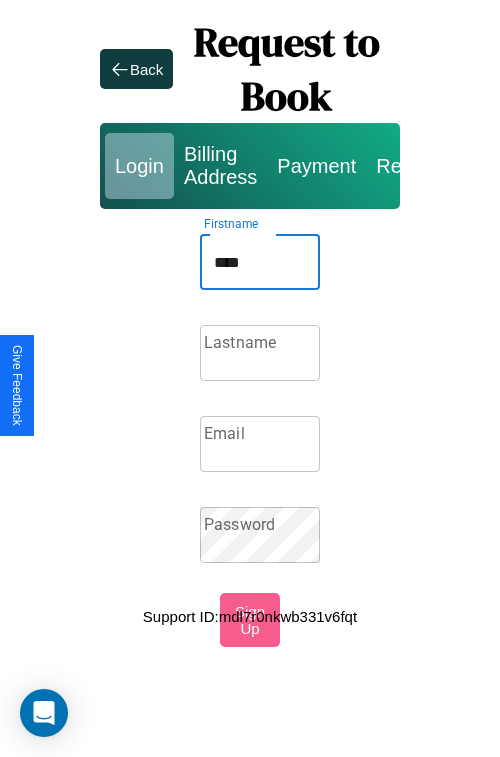 type on "****" 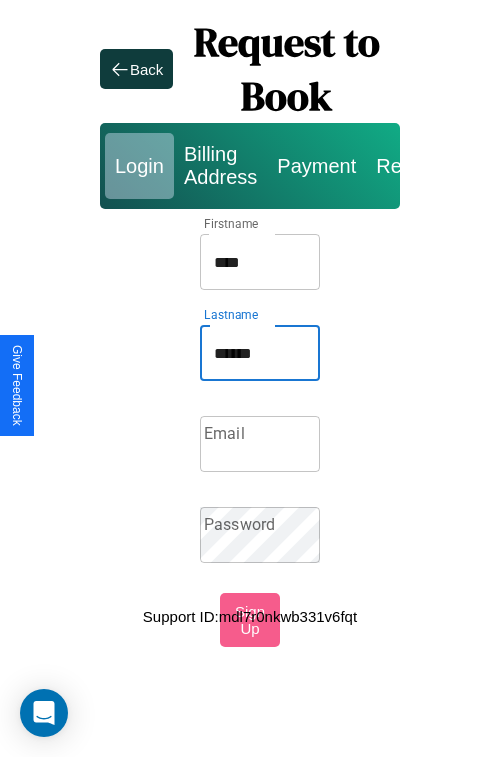 type on "******" 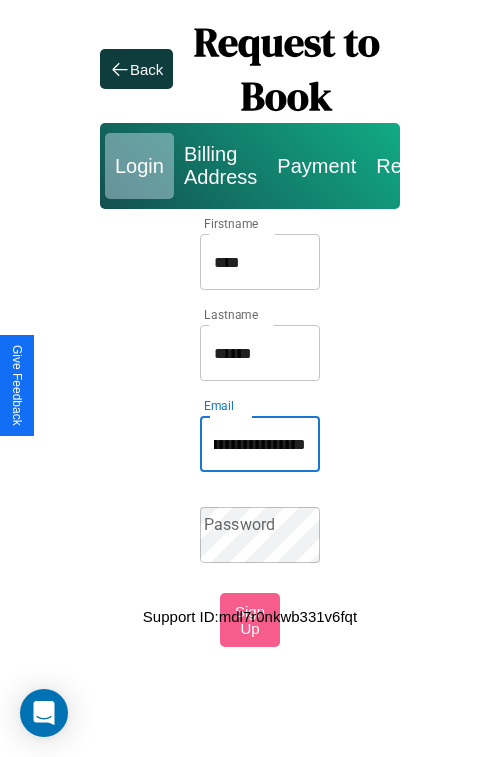 scroll, scrollTop: 0, scrollLeft: 96, axis: horizontal 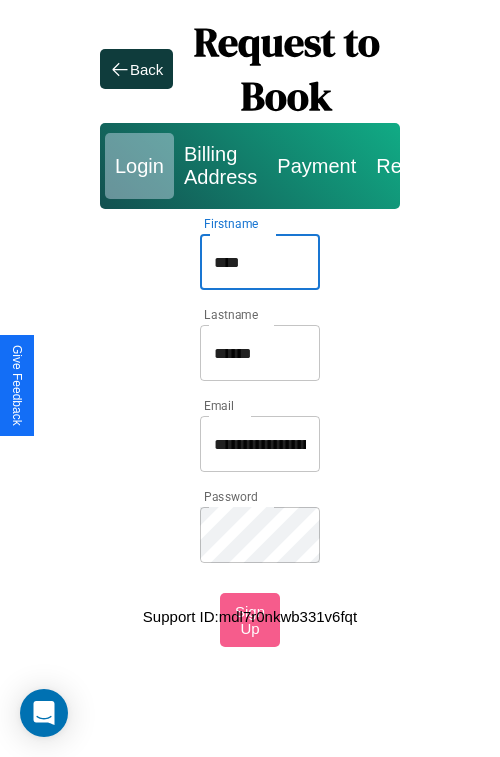 click on "****" at bounding box center (260, 262) 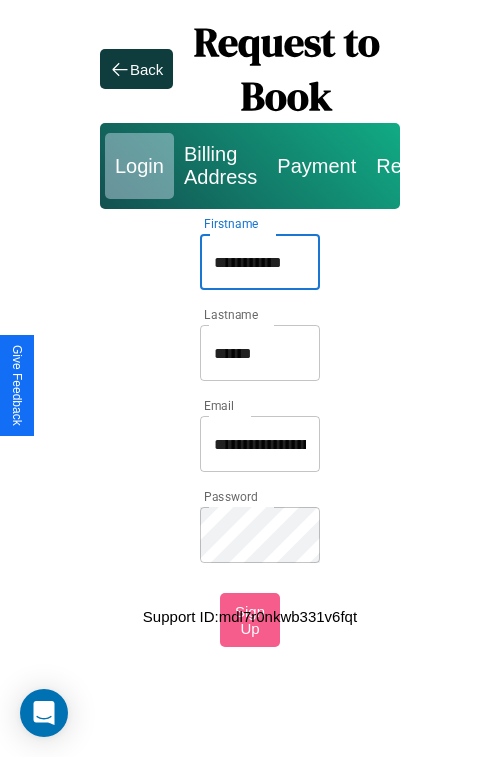 type on "**********" 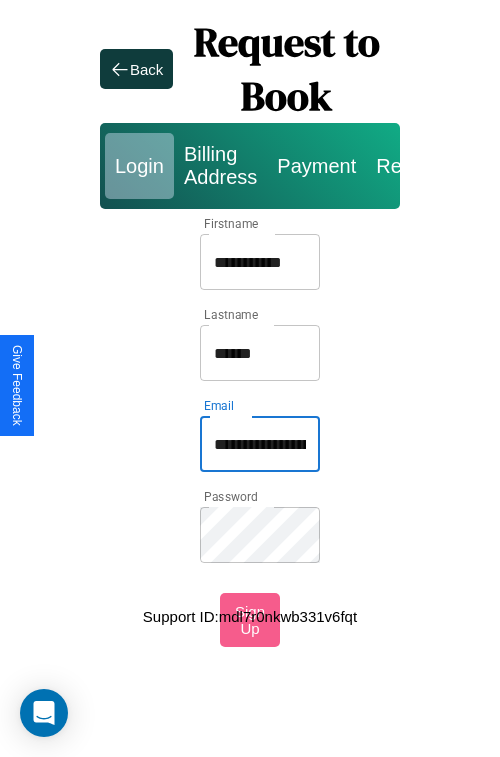 click on "**********" at bounding box center [260, 444] 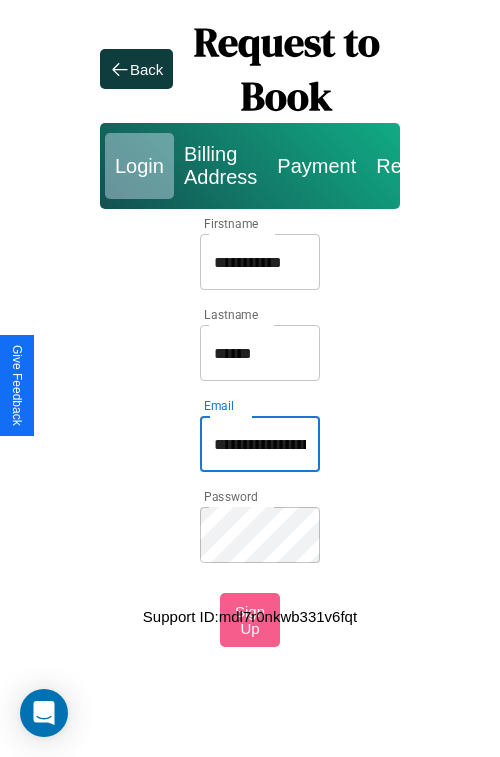 type on "**********" 